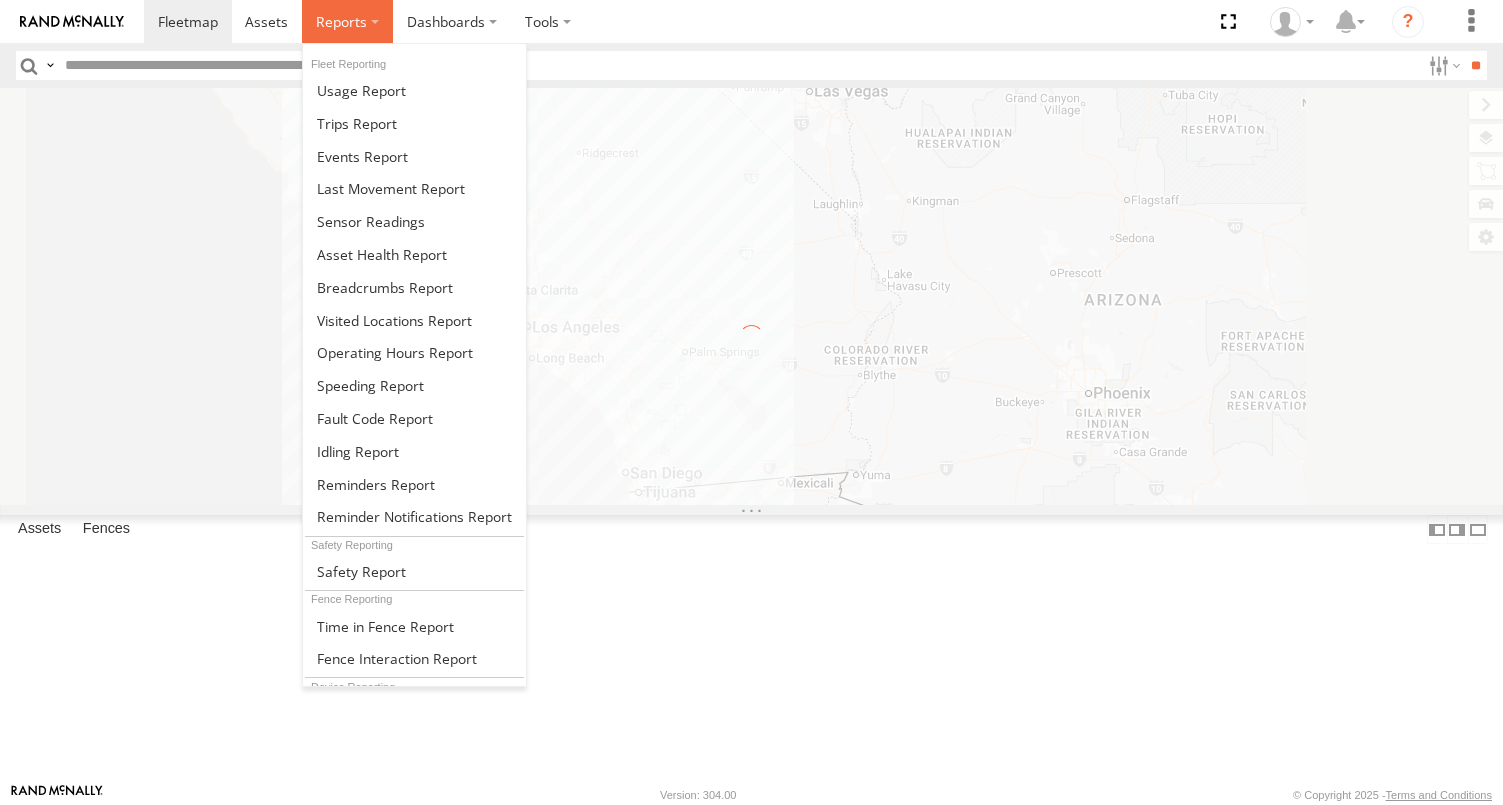 click at bounding box center (341, 21) 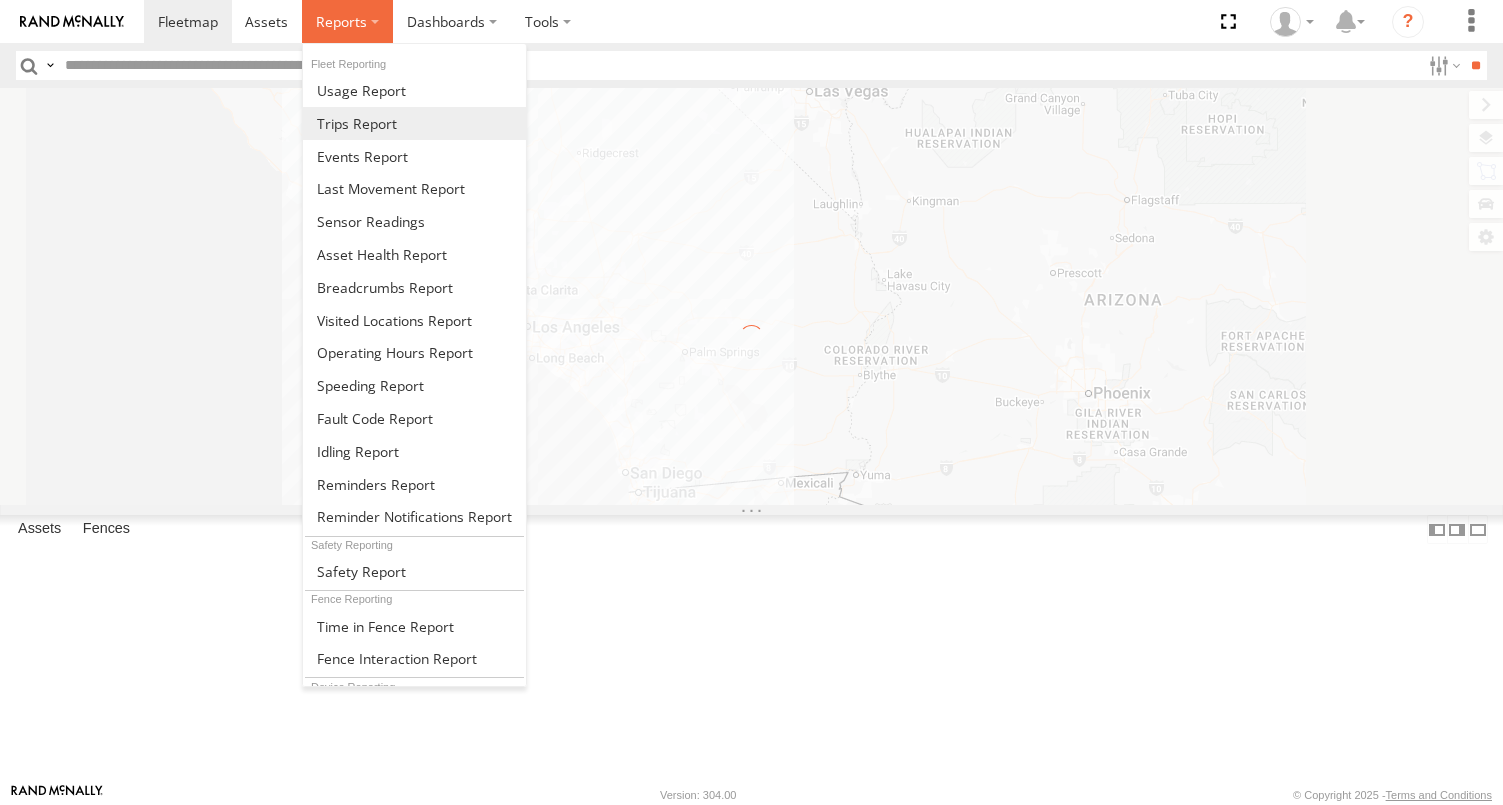 scroll, scrollTop: 0, scrollLeft: 0, axis: both 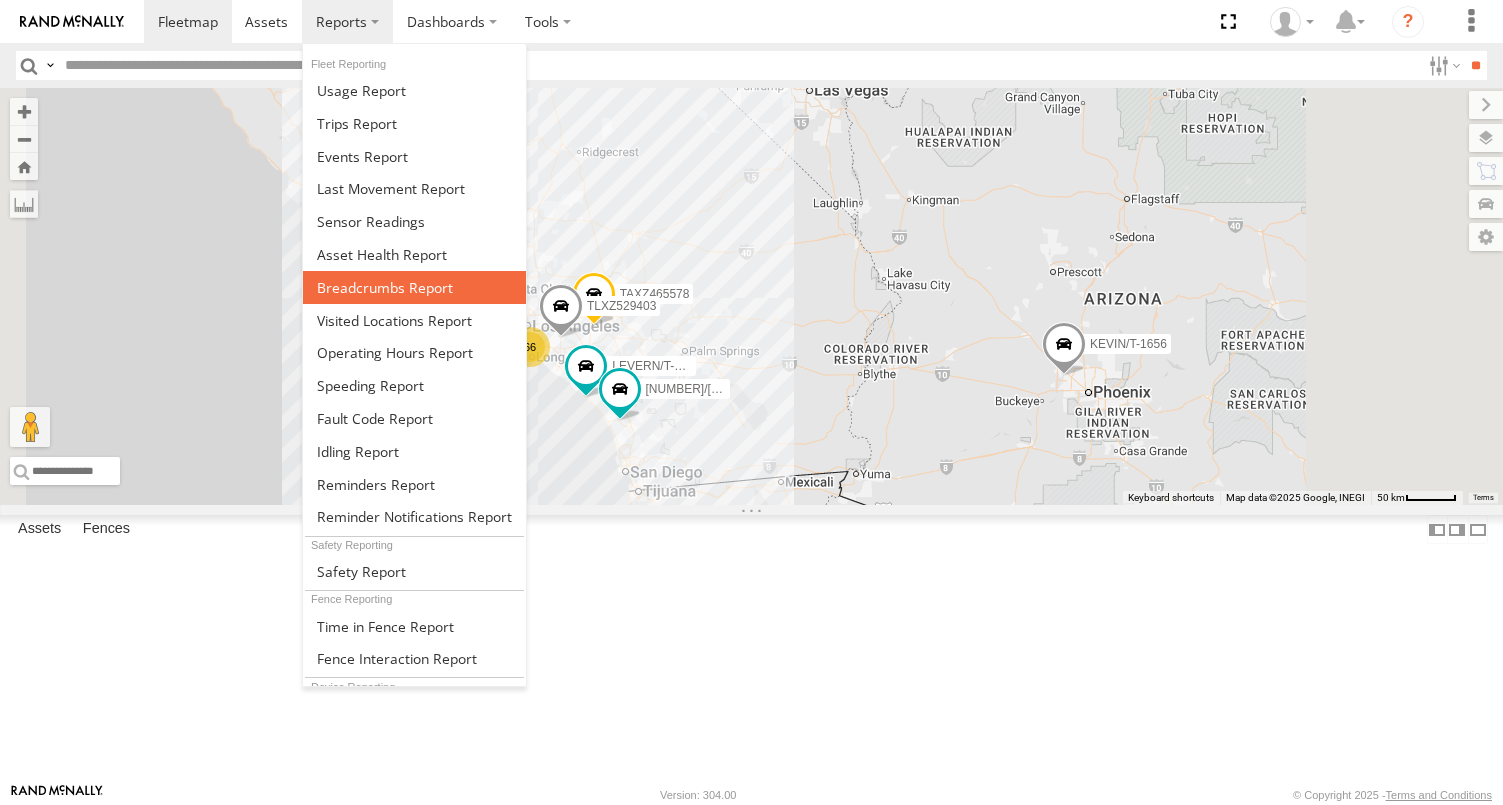 click at bounding box center (385, 287) 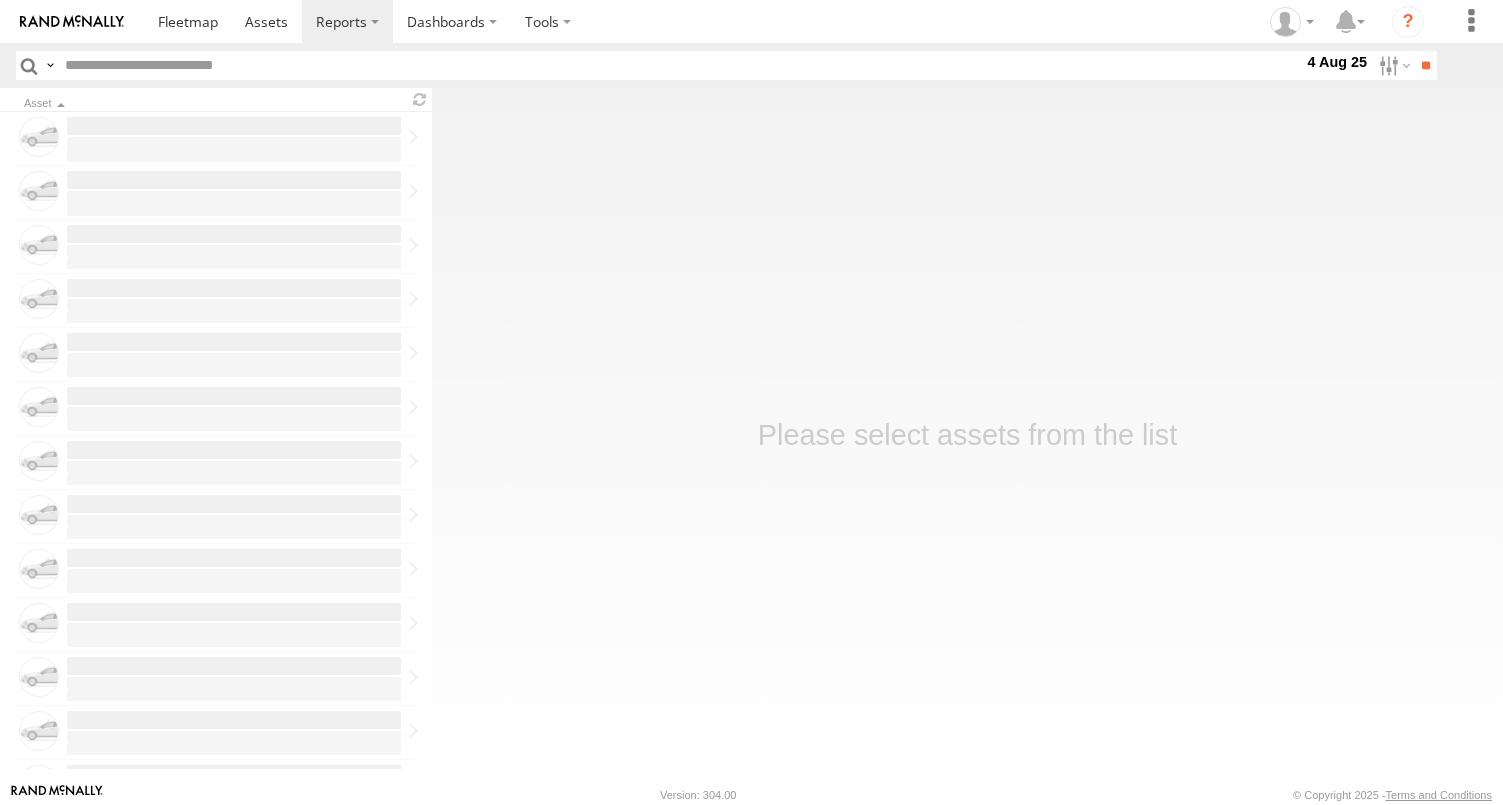scroll, scrollTop: 0, scrollLeft: 0, axis: both 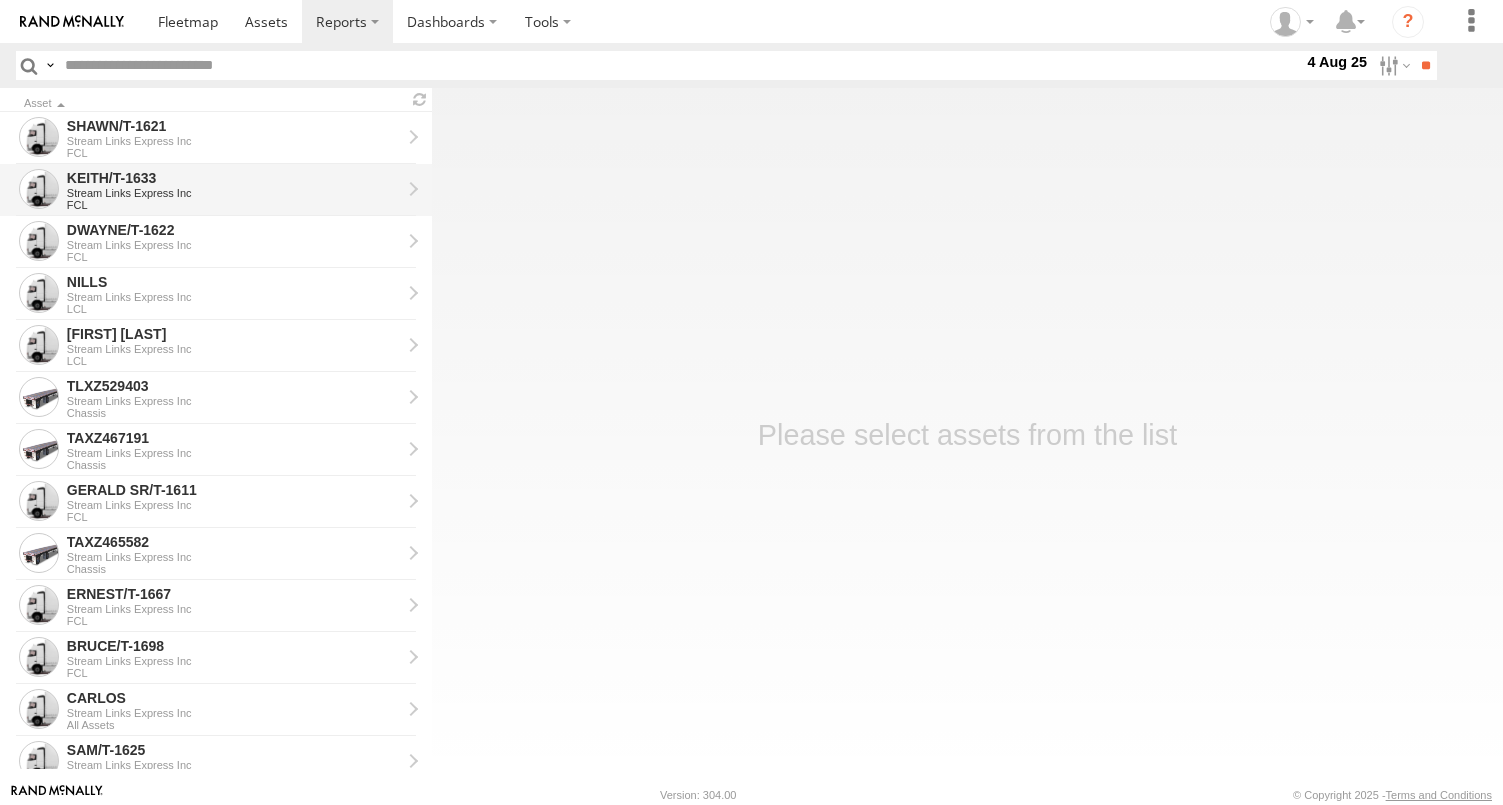 click on "Stream Links Express Inc" at bounding box center (234, 193) 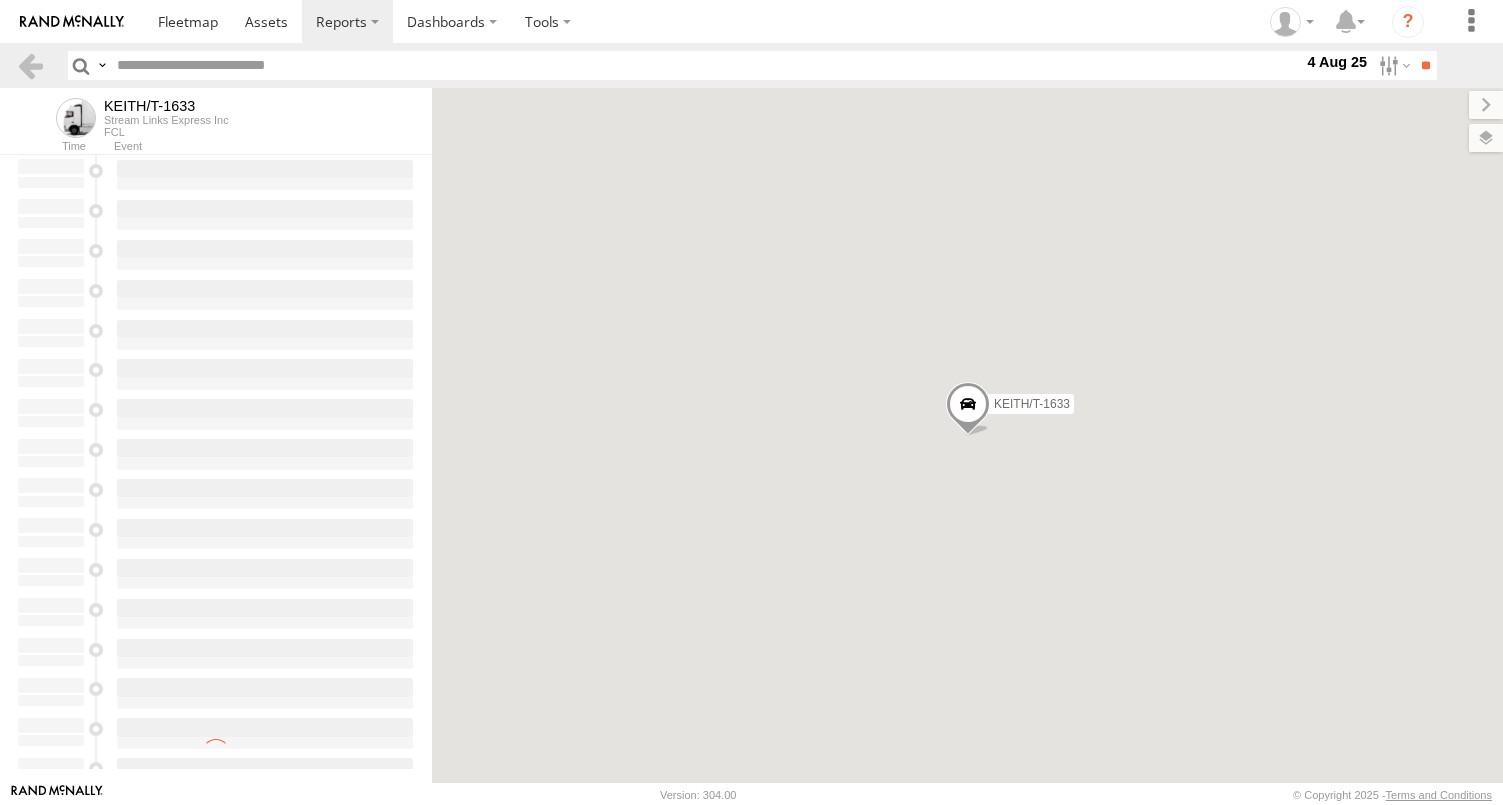 click at bounding box center [1392, 65] 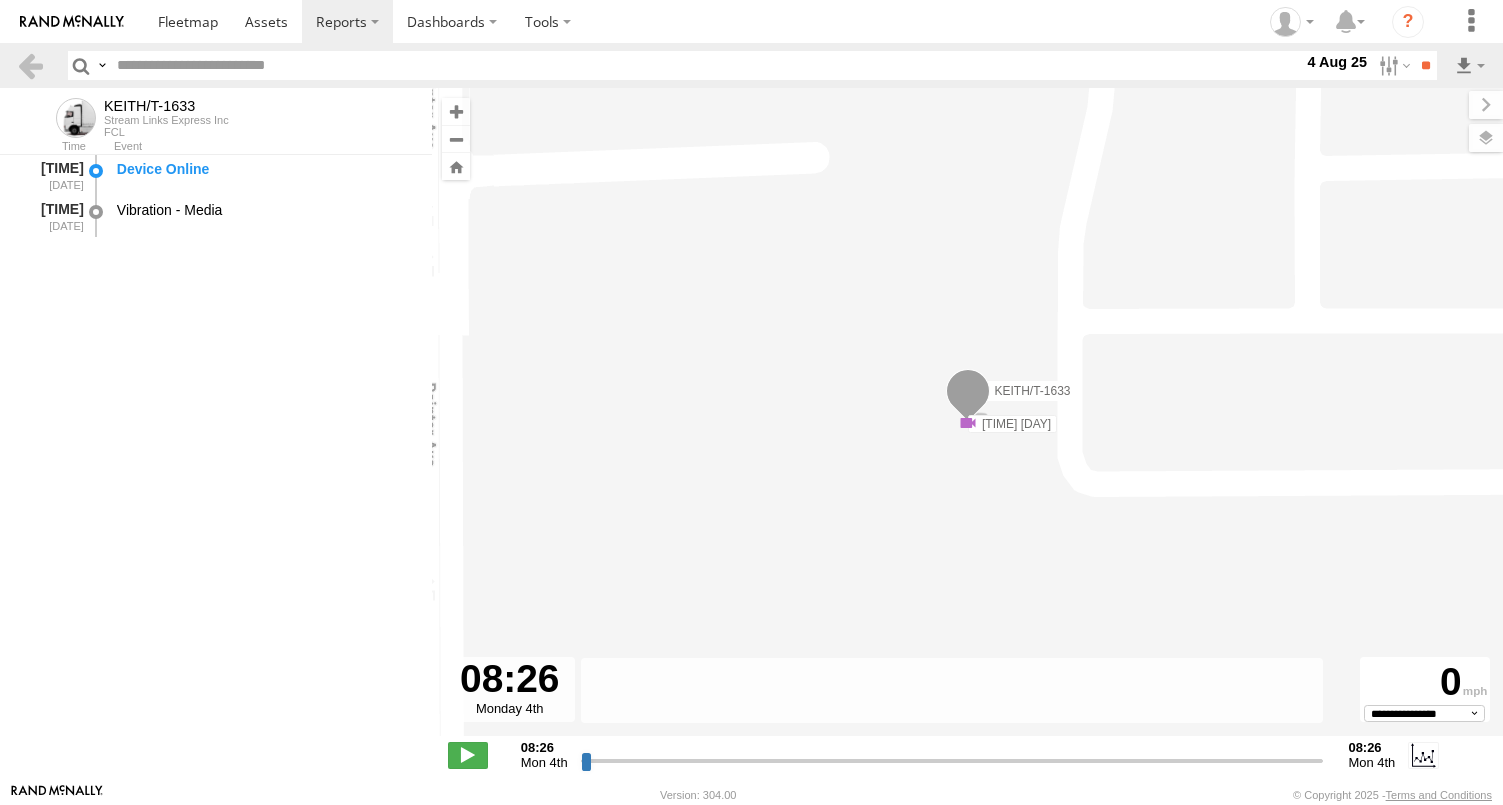 click at bounding box center (0, 0) 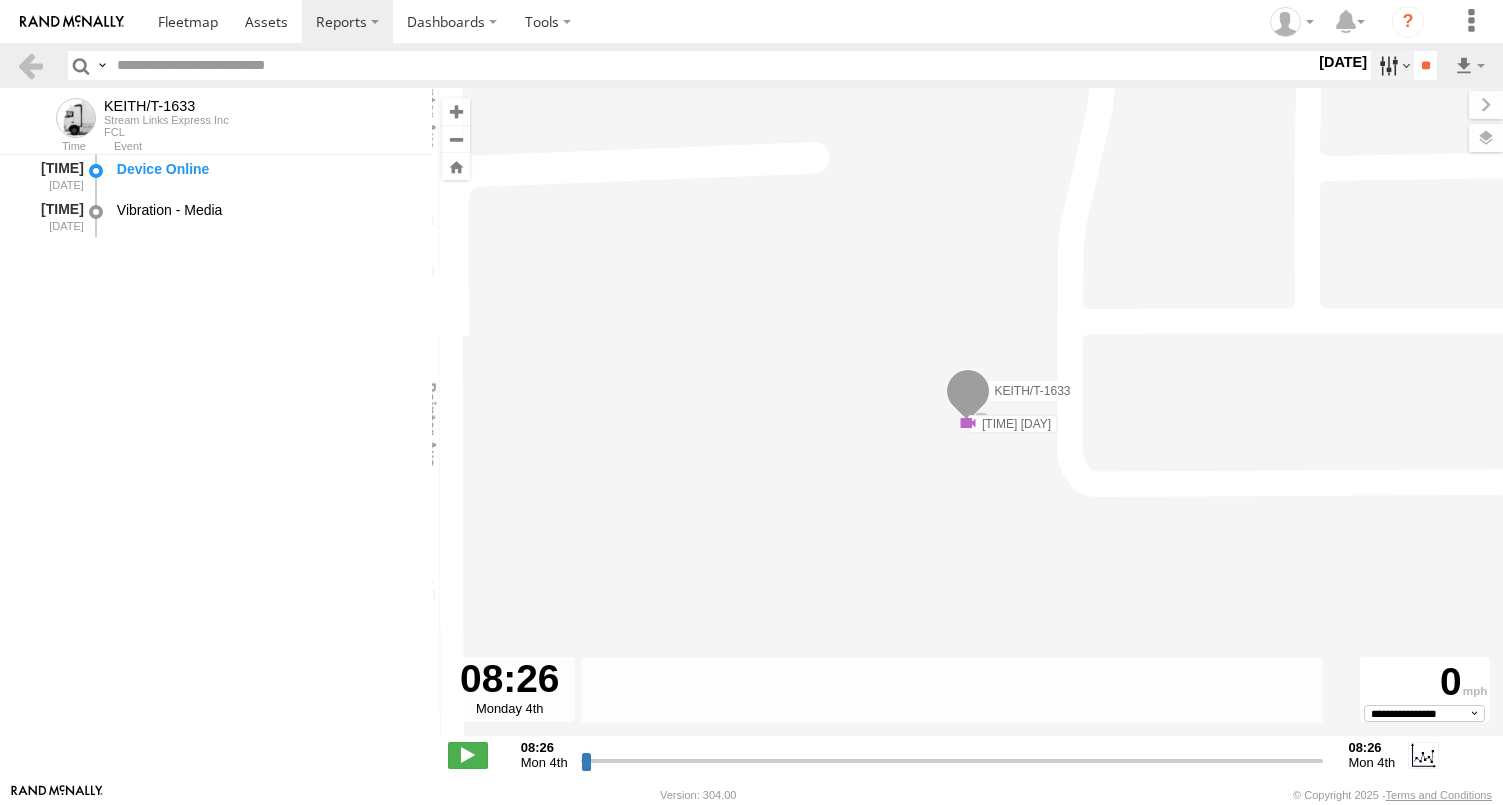 click at bounding box center (1392, 65) 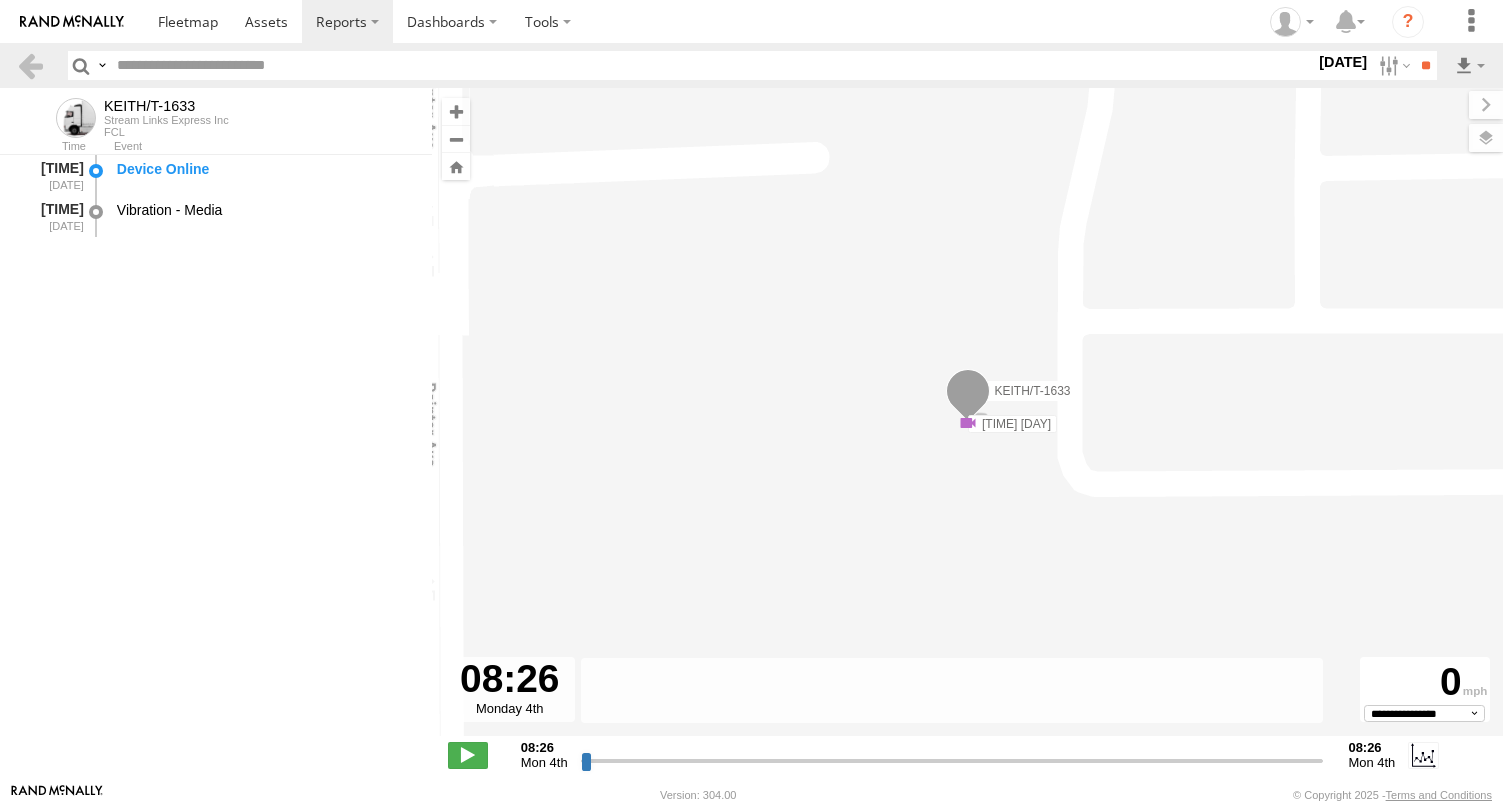 click on "KEITH/T-1633" at bounding box center [166, 106] 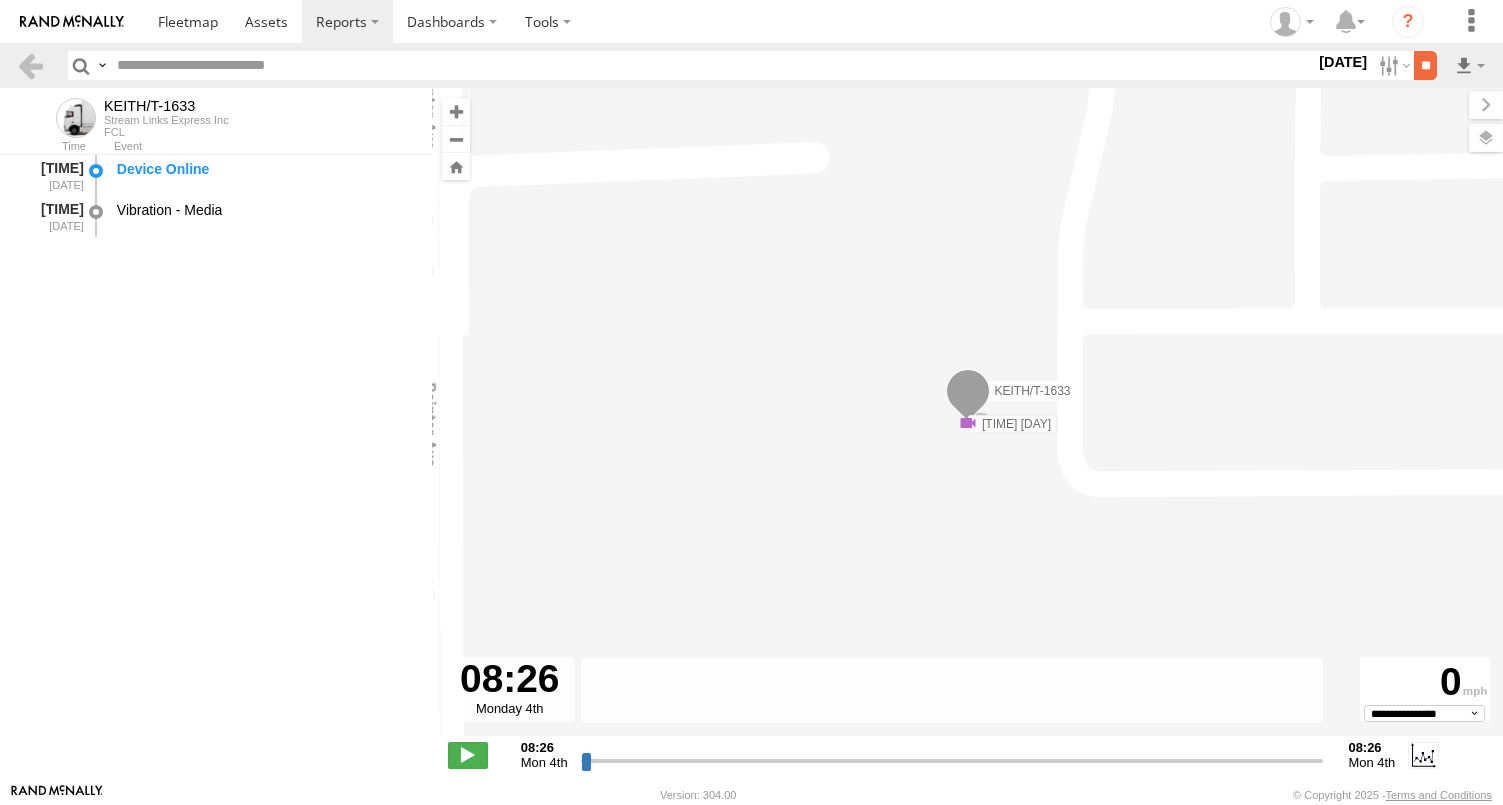 click on "**" at bounding box center (1425, 65) 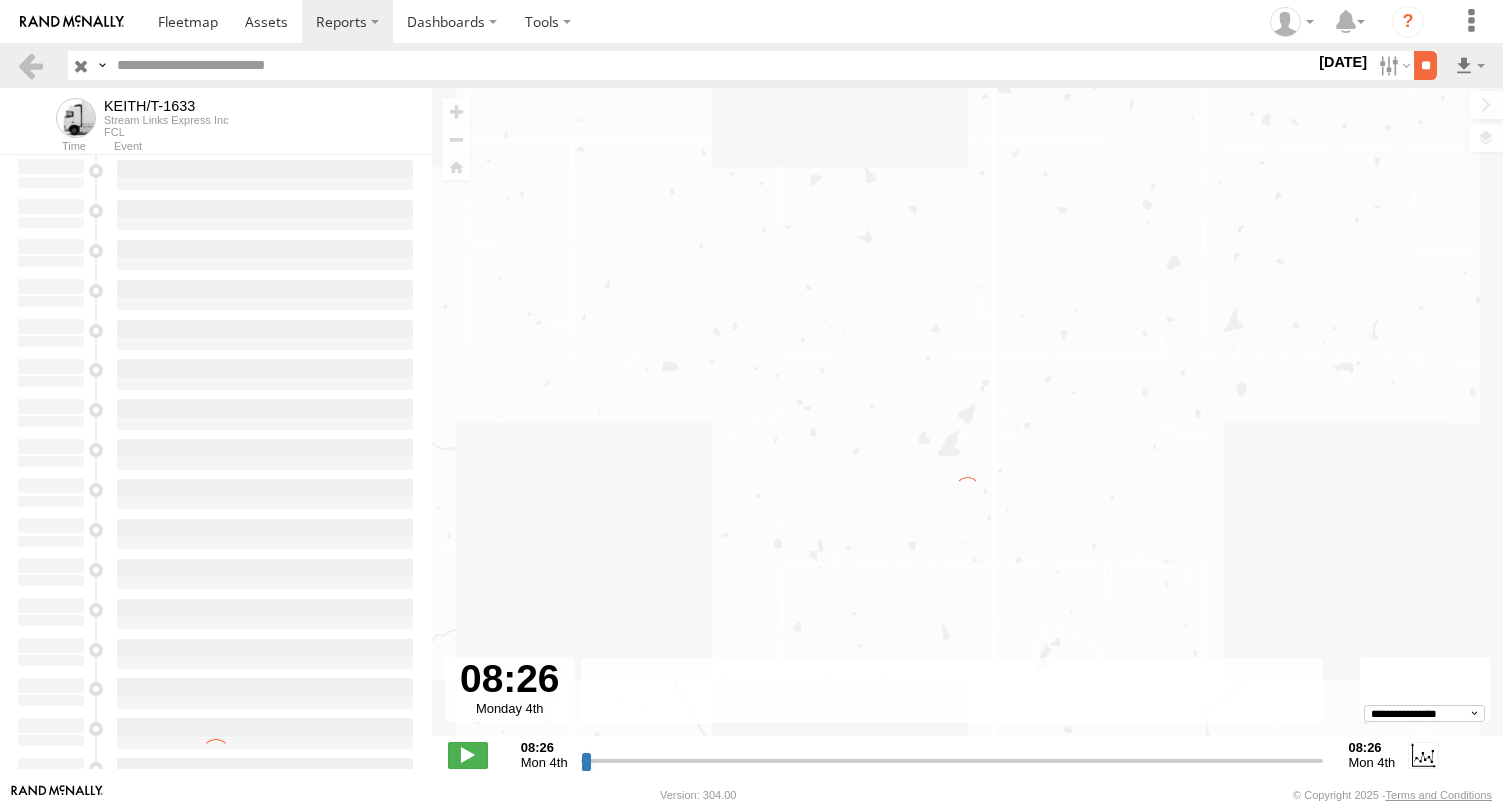 type on "**********" 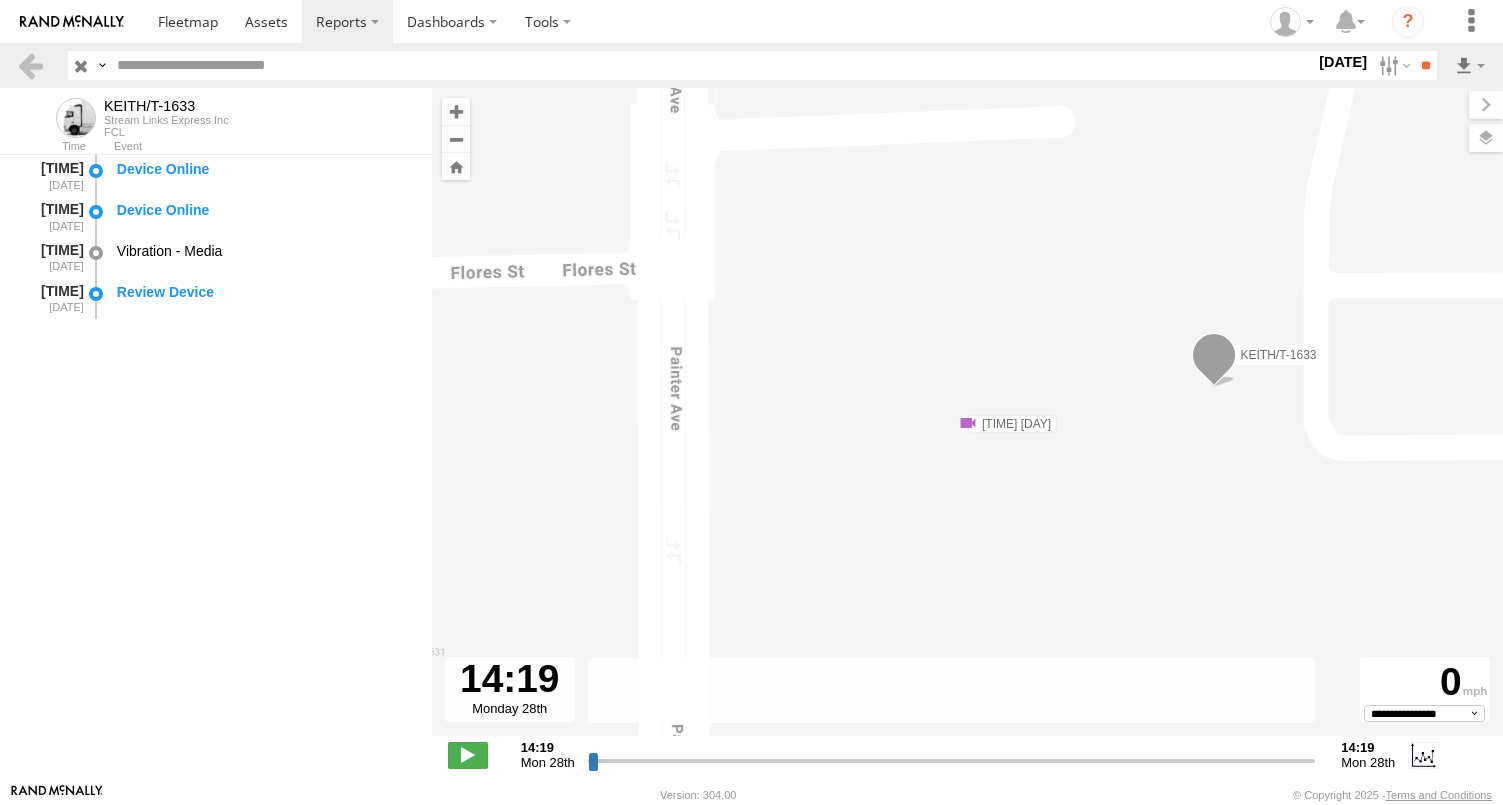 drag, startPoint x: 594, startPoint y: 757, endPoint x: 1007, endPoint y: 762, distance: 413.03027 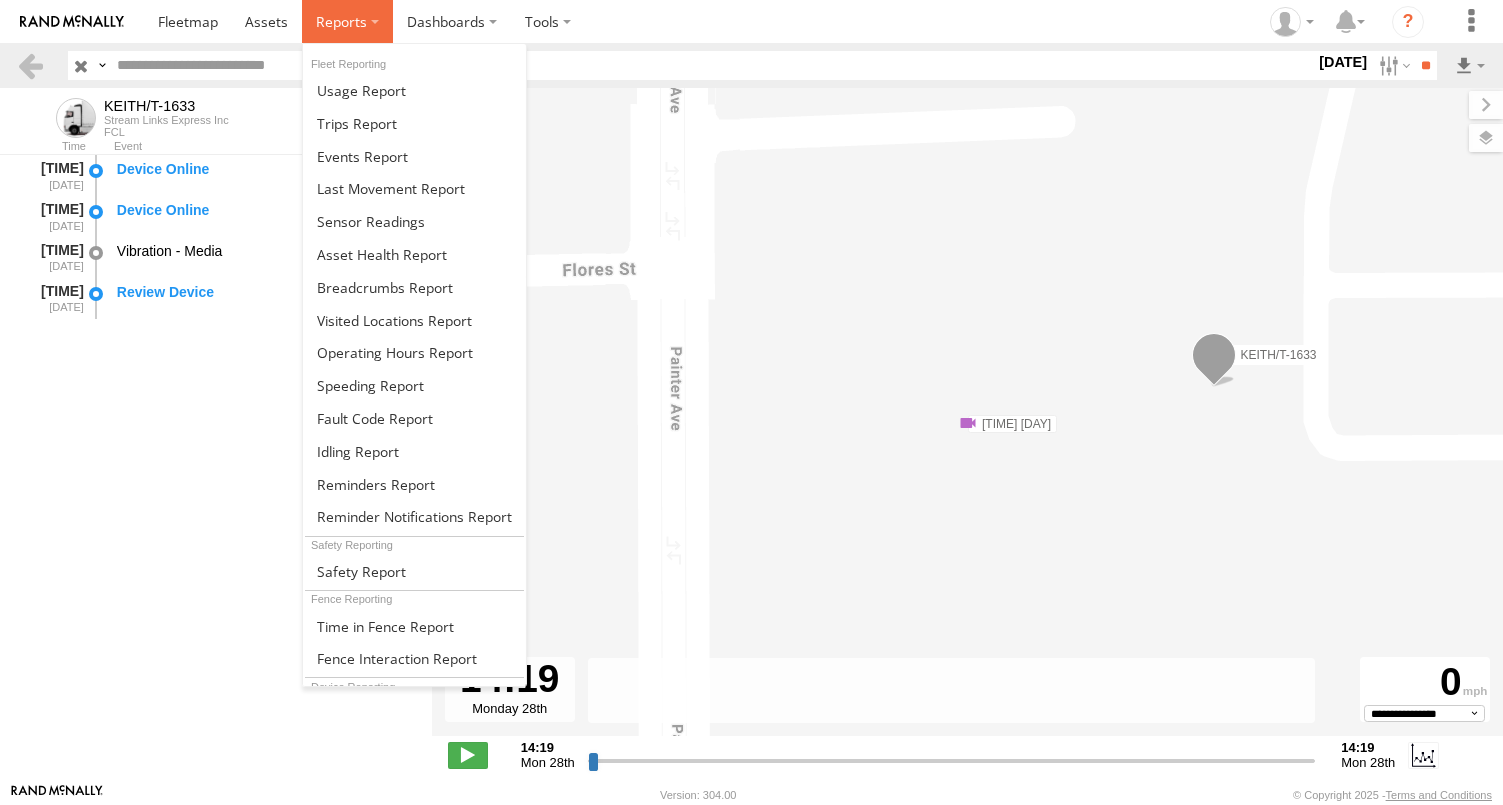click at bounding box center (341, 21) 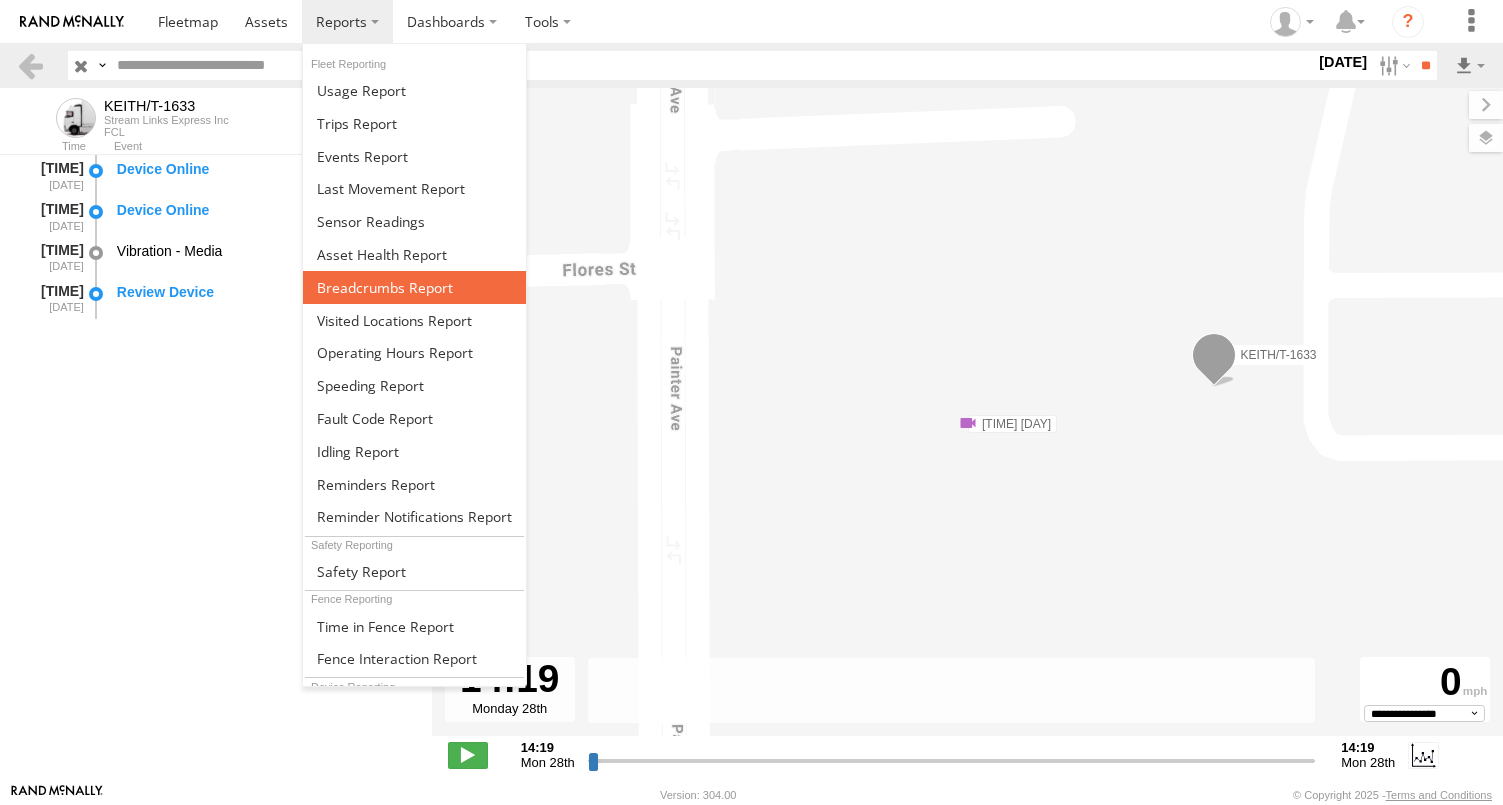 click at bounding box center (385, 287) 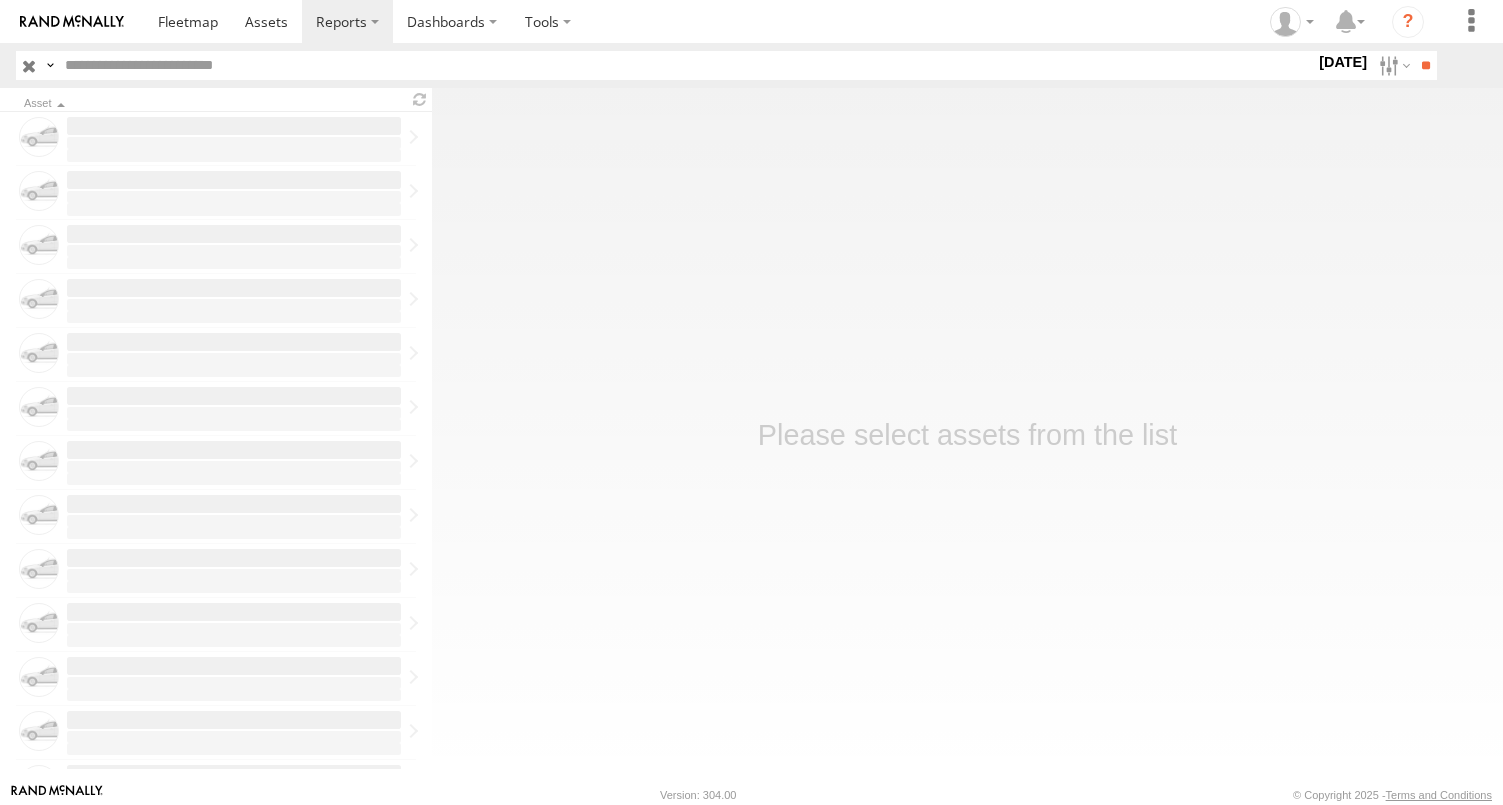 scroll, scrollTop: 0, scrollLeft: 0, axis: both 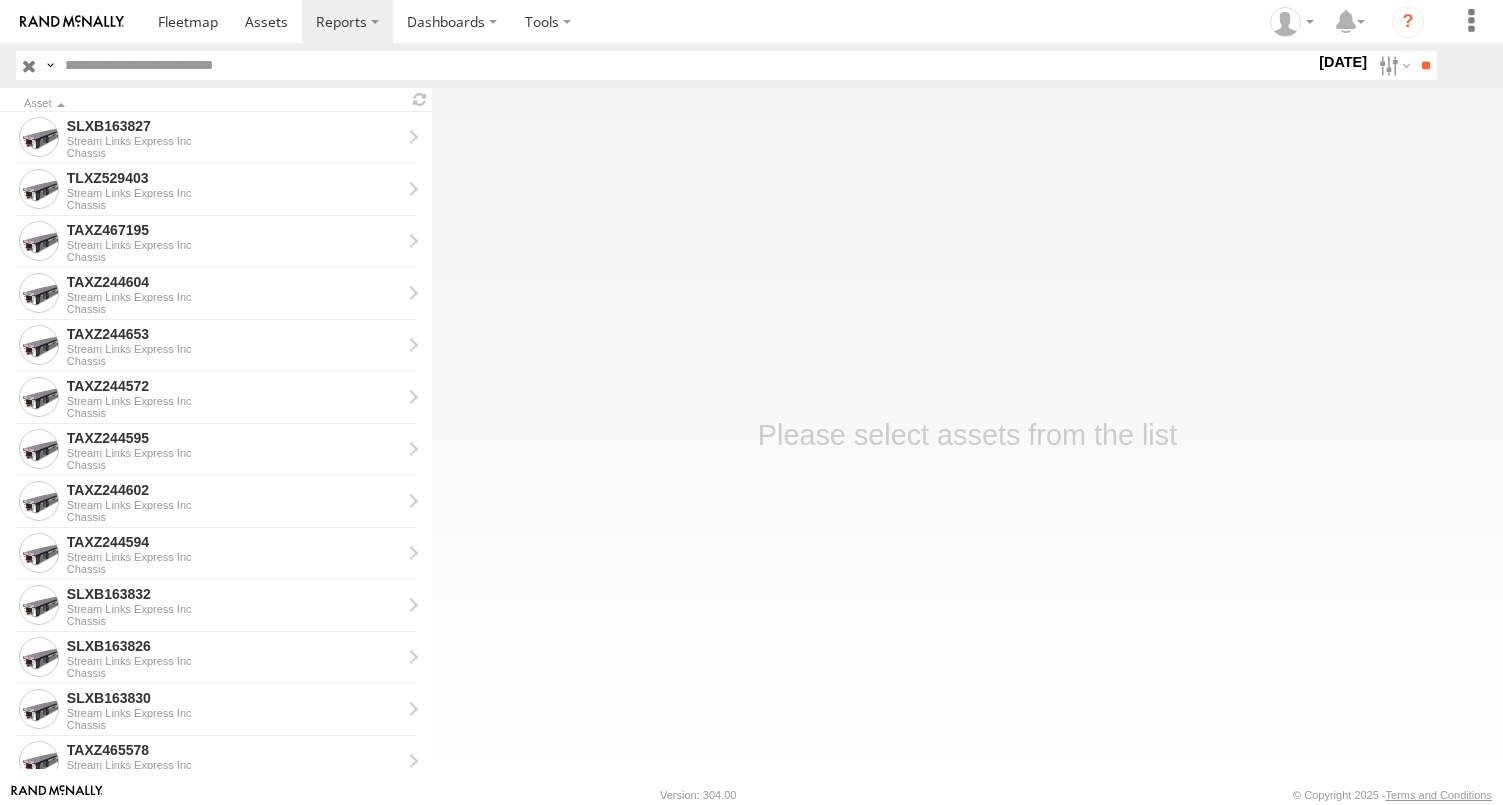 click at bounding box center [686, 65] 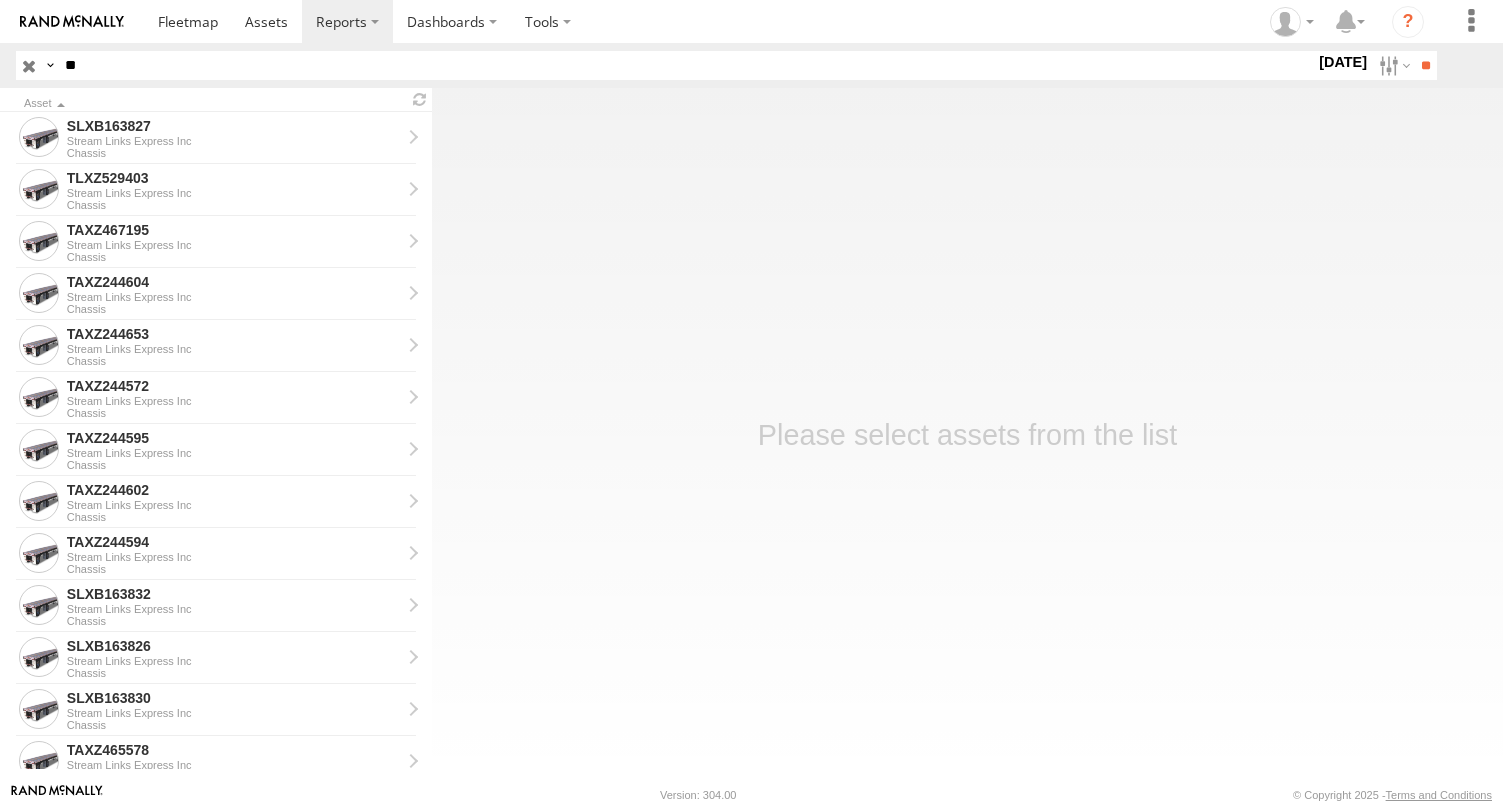 type on "**" 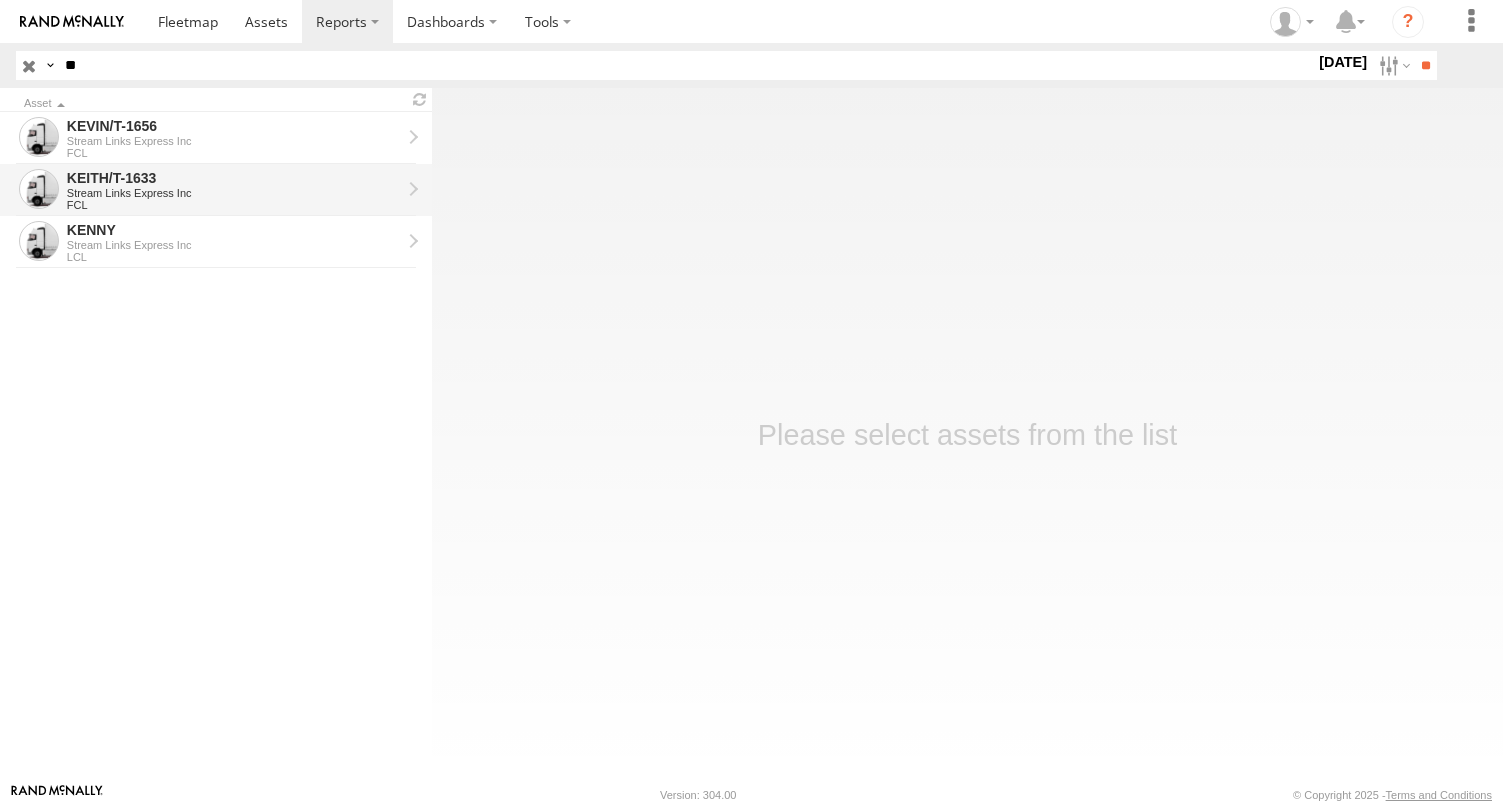 click on "Stream Links Express Inc" at bounding box center (234, 193) 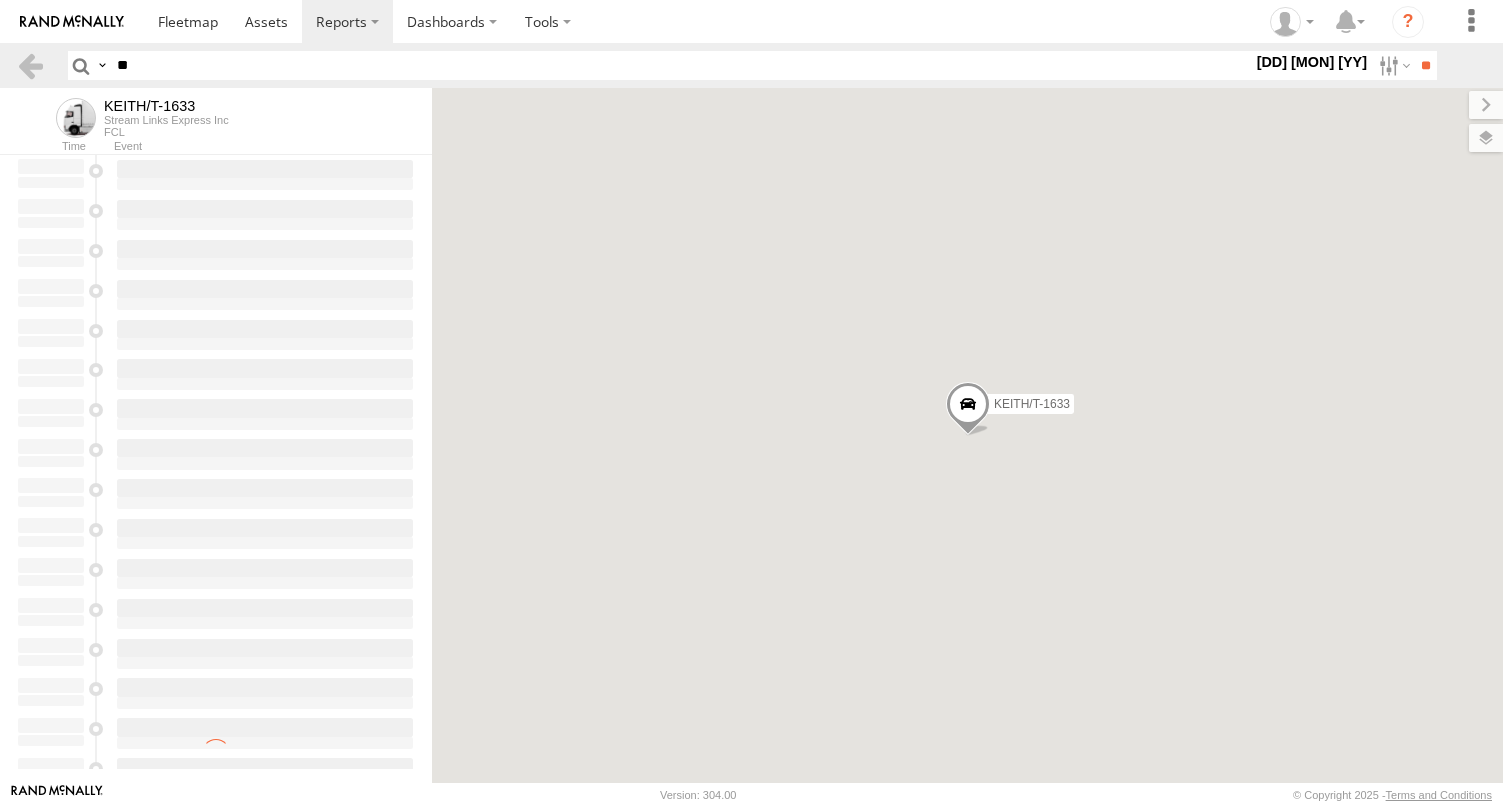 scroll, scrollTop: 0, scrollLeft: 0, axis: both 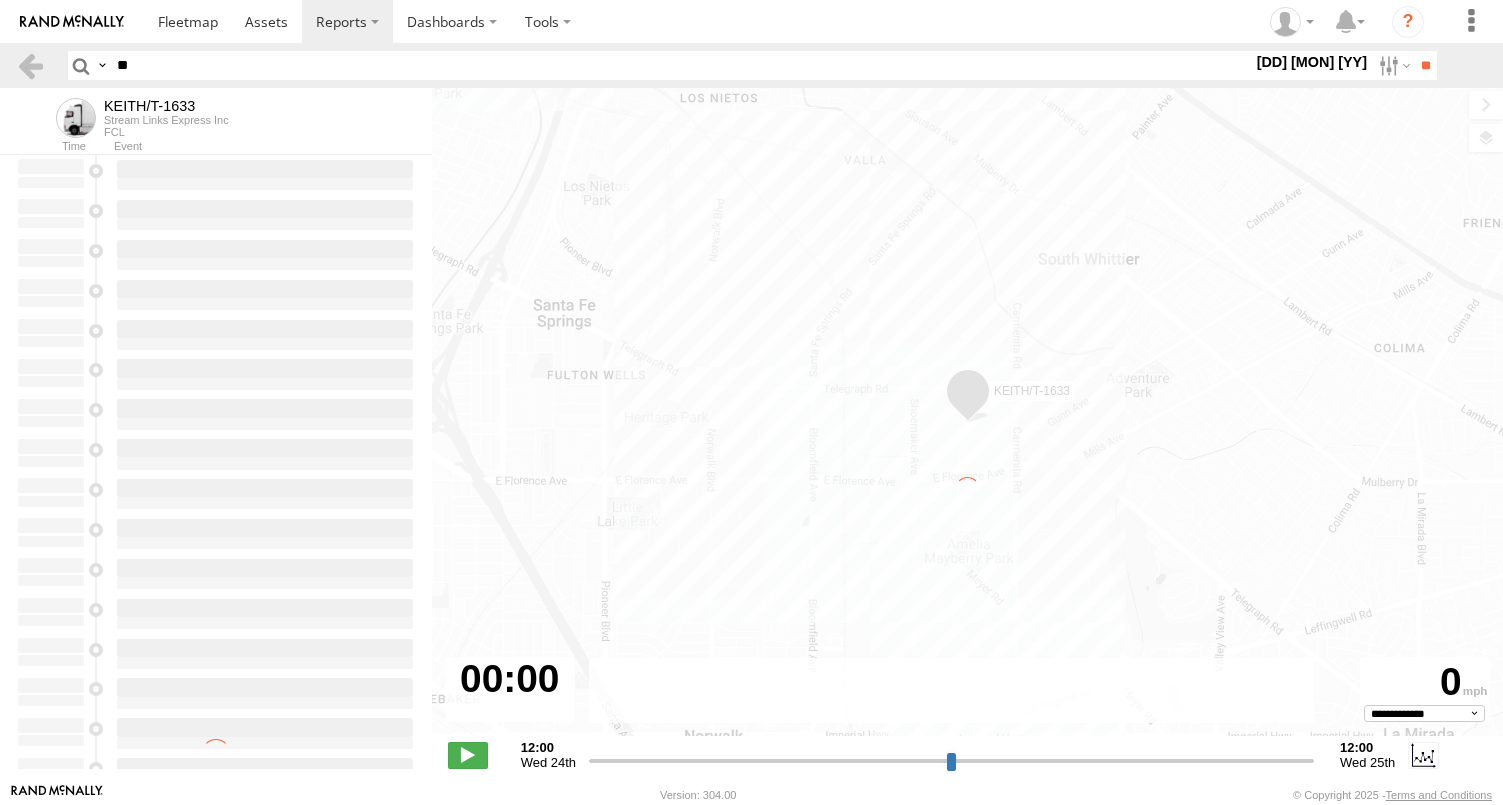 type on "**********" 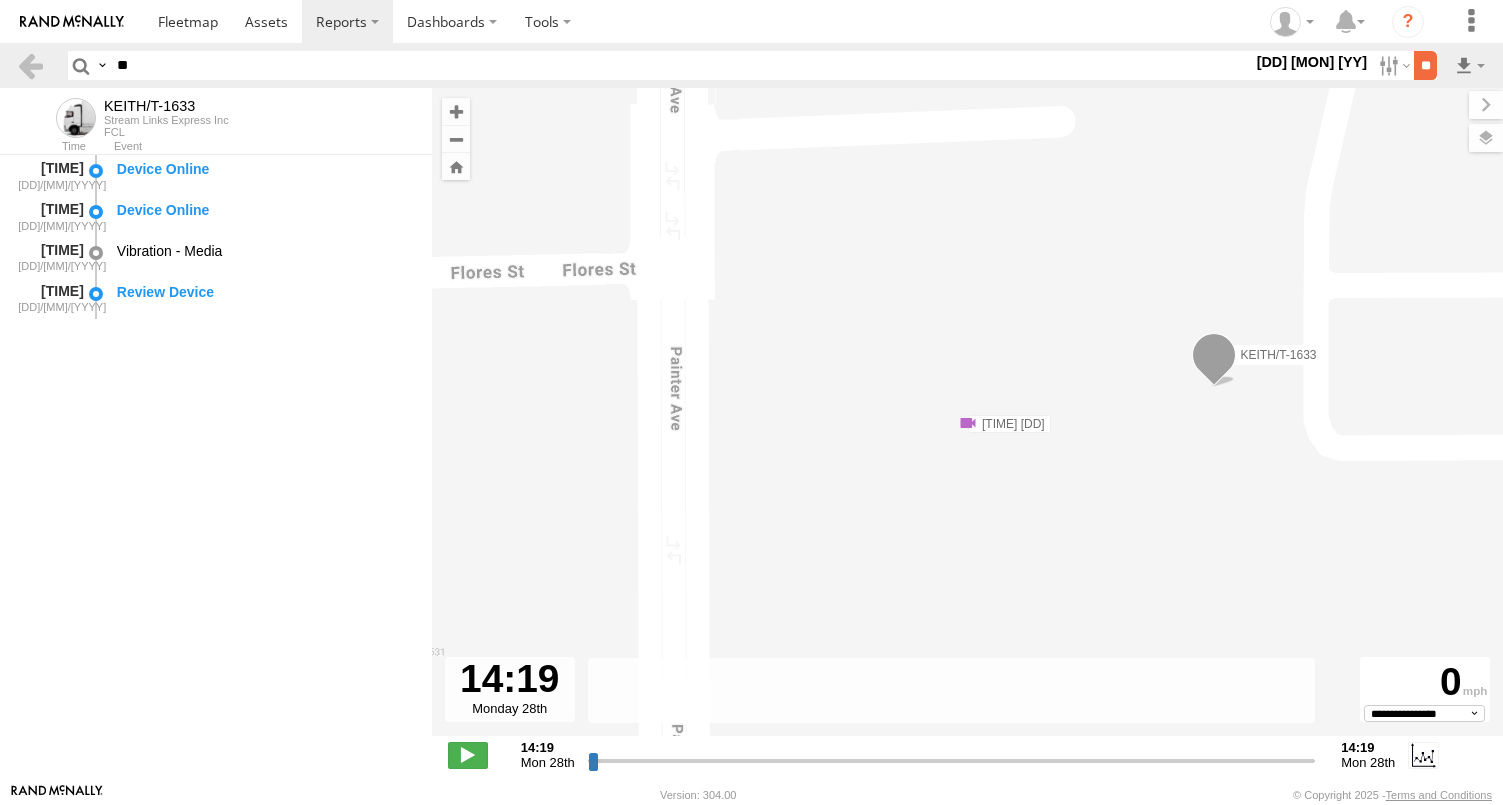click on "**" at bounding box center (1425, 65) 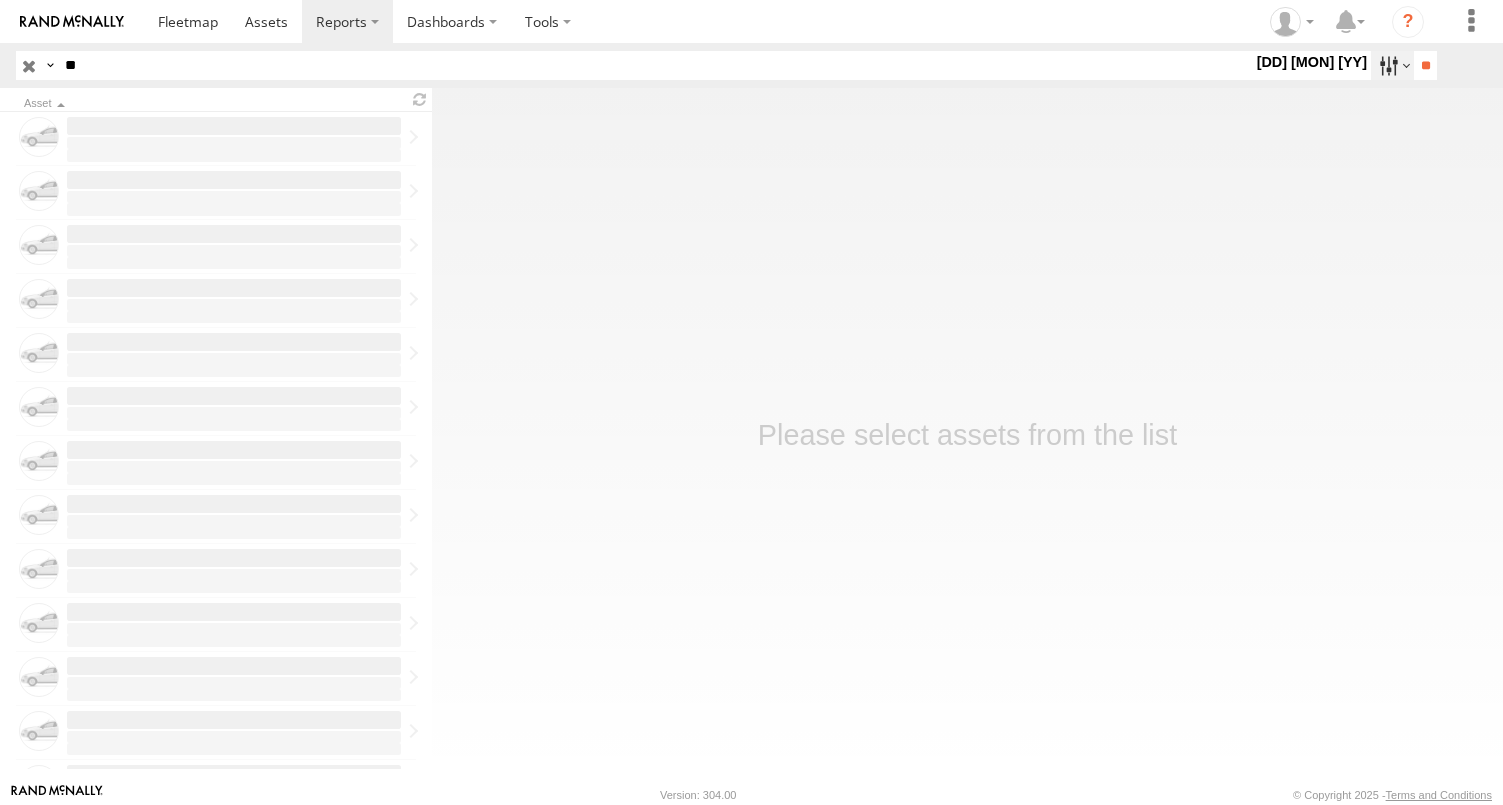 scroll, scrollTop: 0, scrollLeft: 0, axis: both 